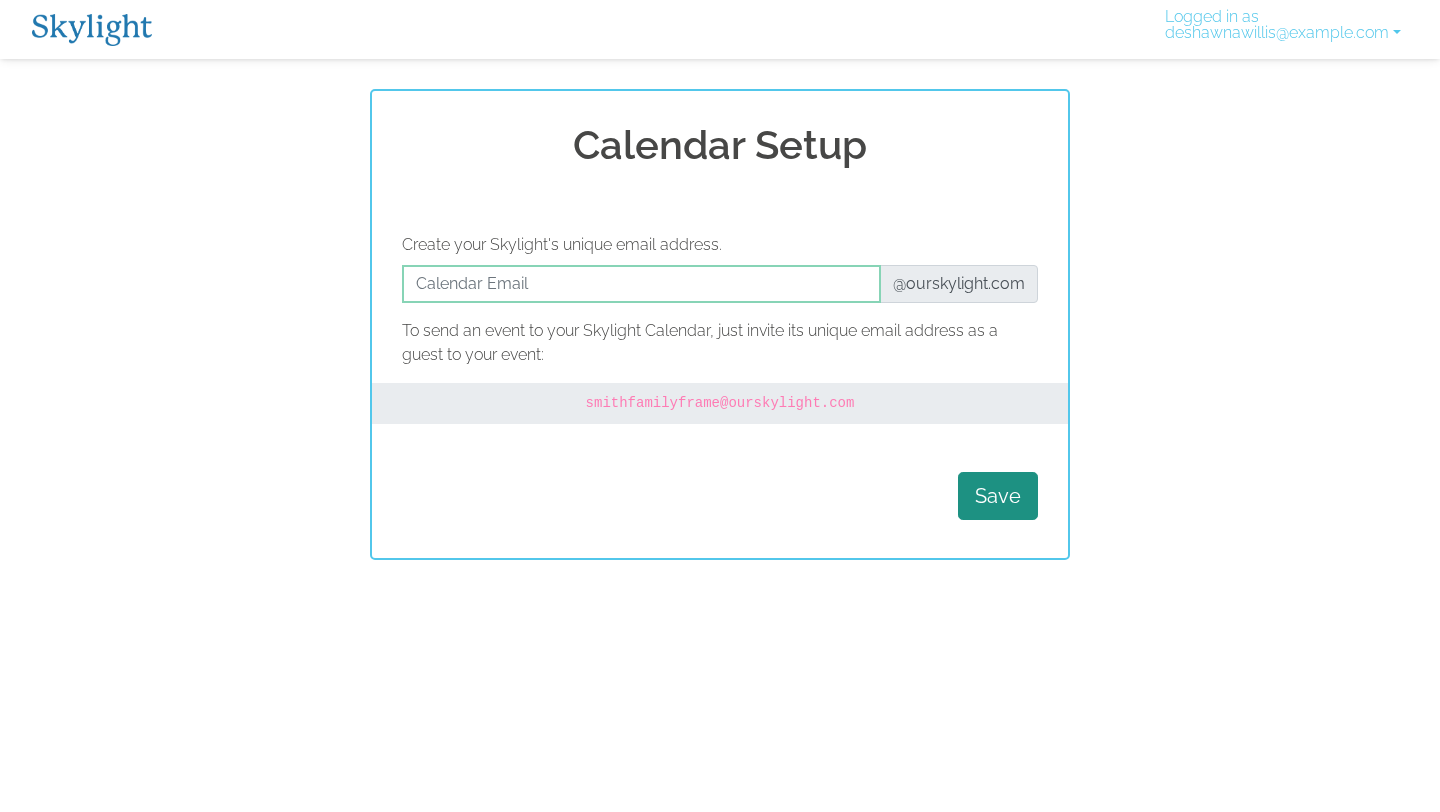 scroll, scrollTop: 0, scrollLeft: 0, axis: both 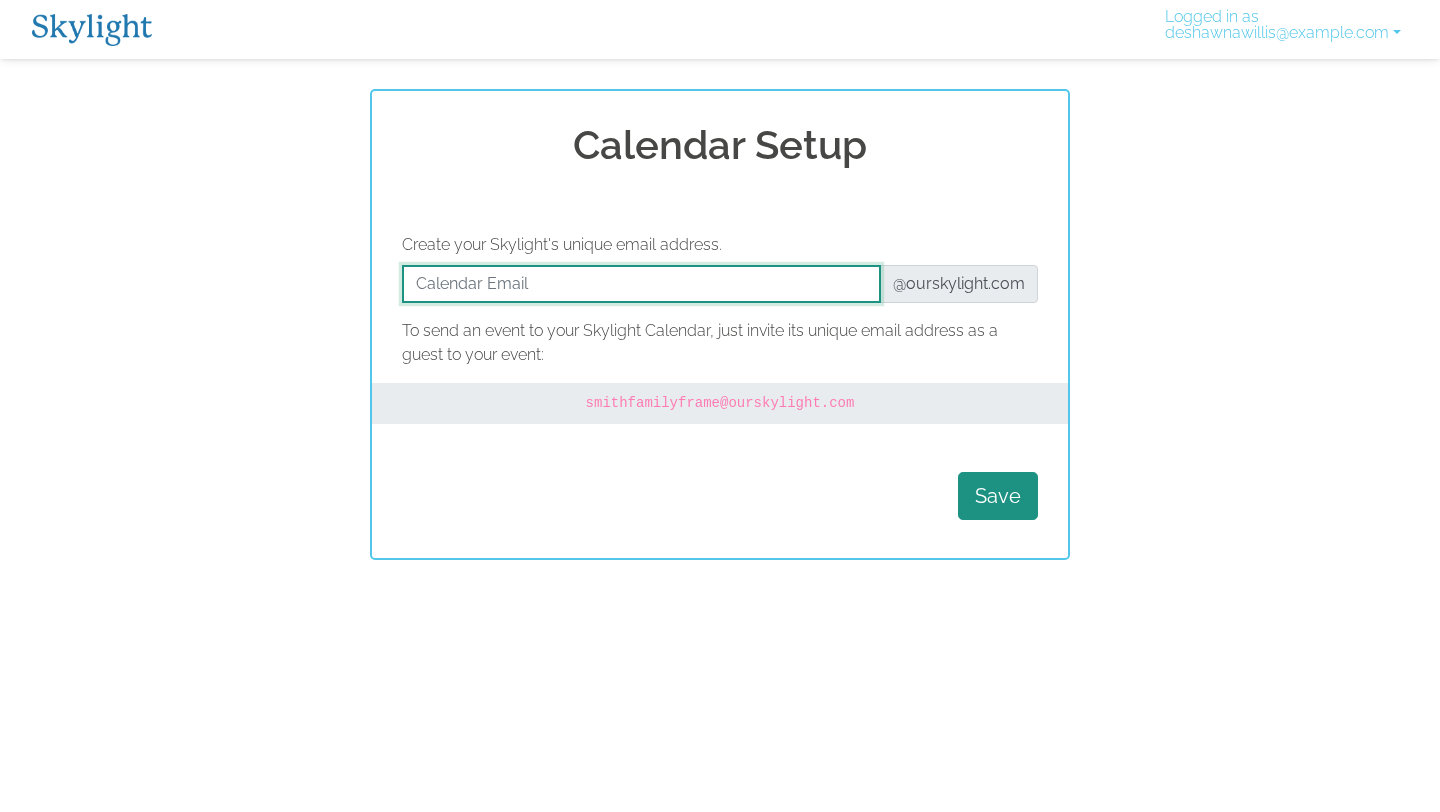 click at bounding box center (641, 284) 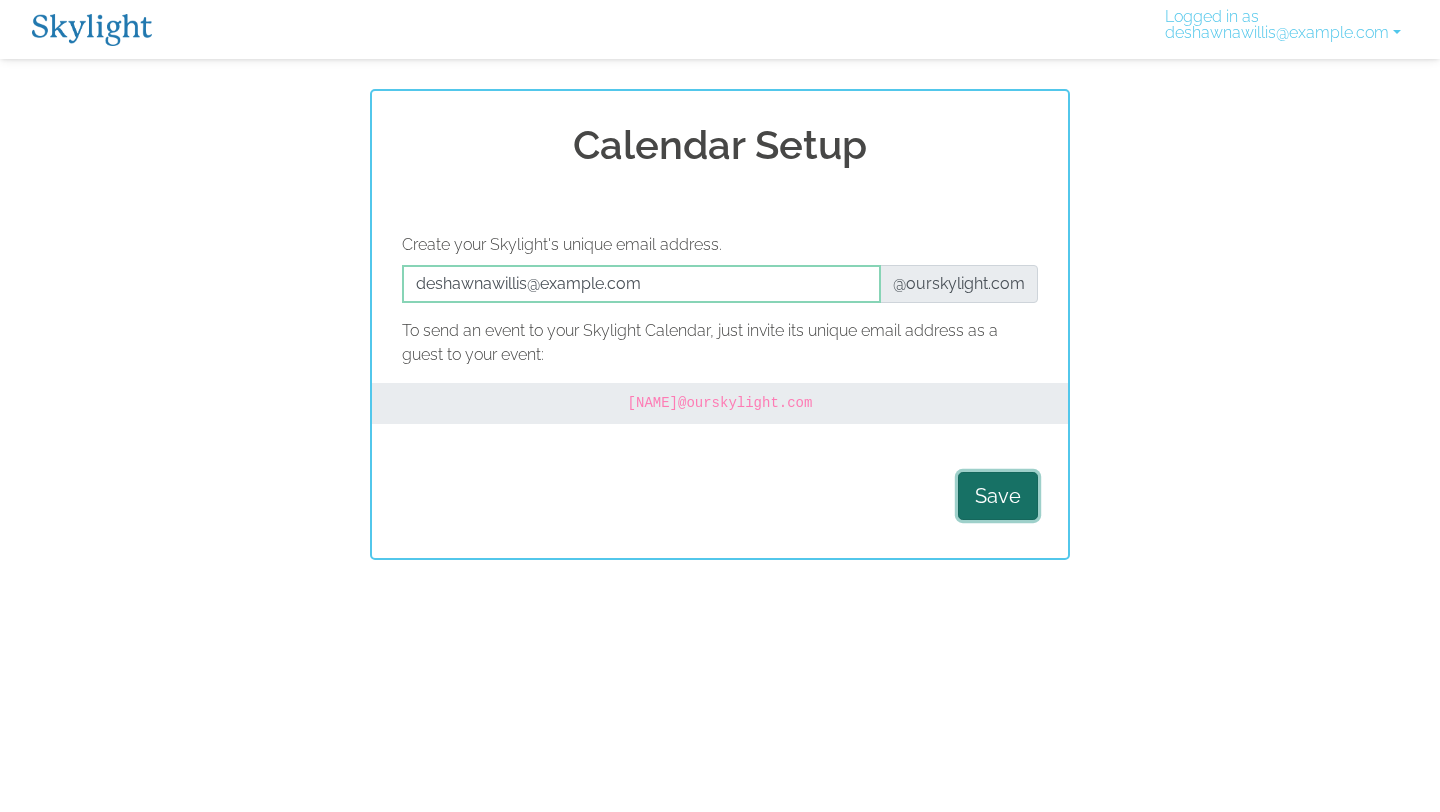 click on "Save" at bounding box center (998, 496) 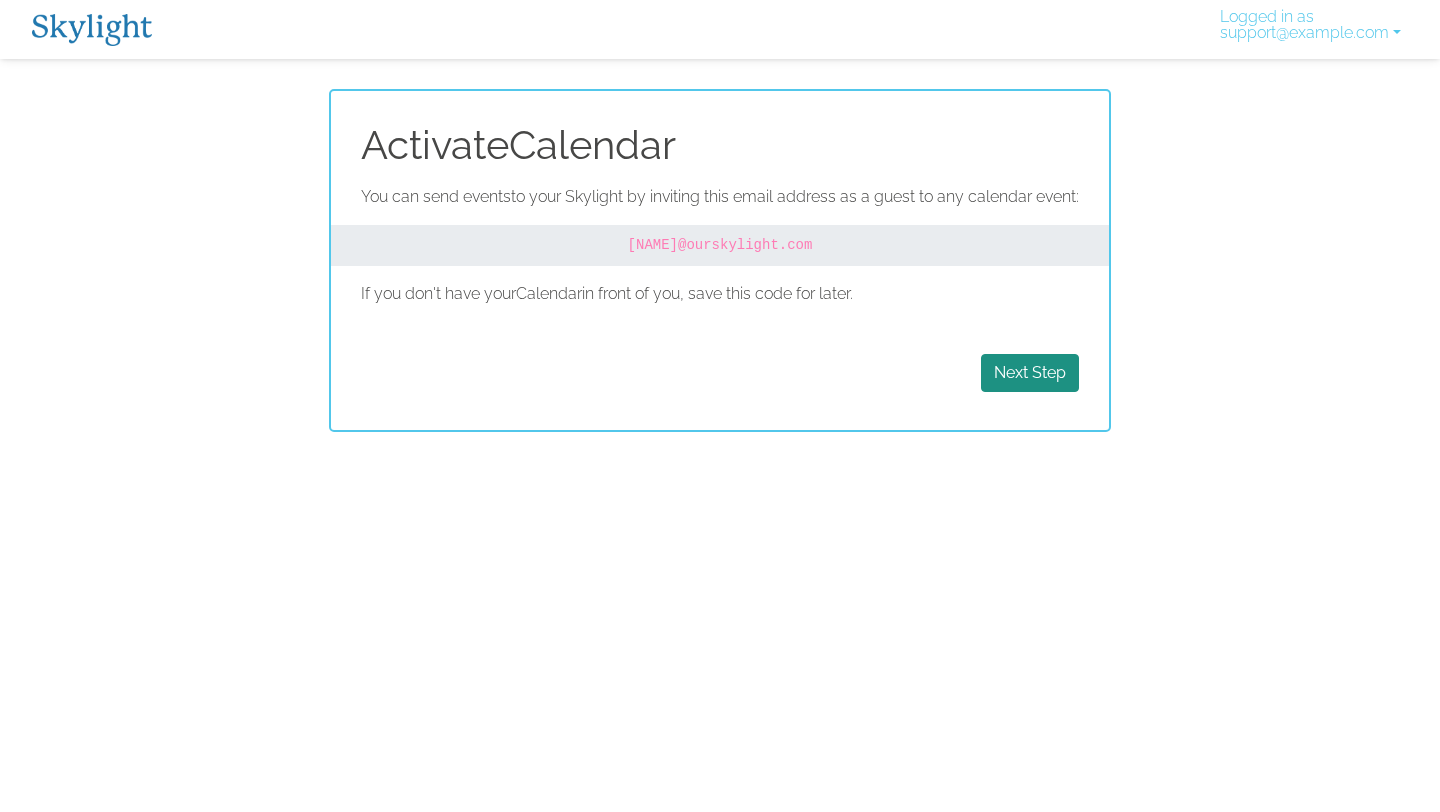 scroll, scrollTop: 0, scrollLeft: 0, axis: both 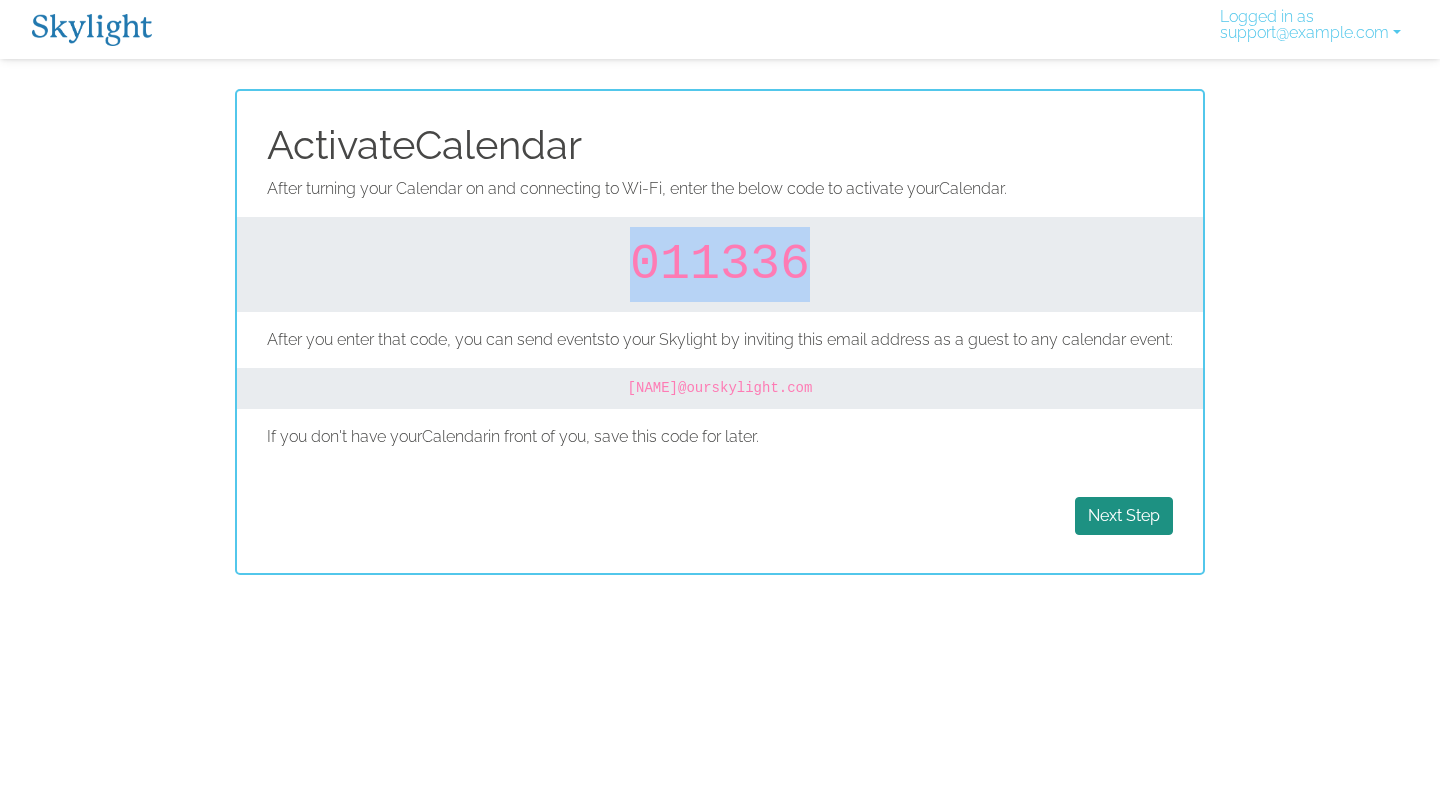 drag, startPoint x: 811, startPoint y: 271, endPoint x: 639, endPoint y: 269, distance: 172.01163 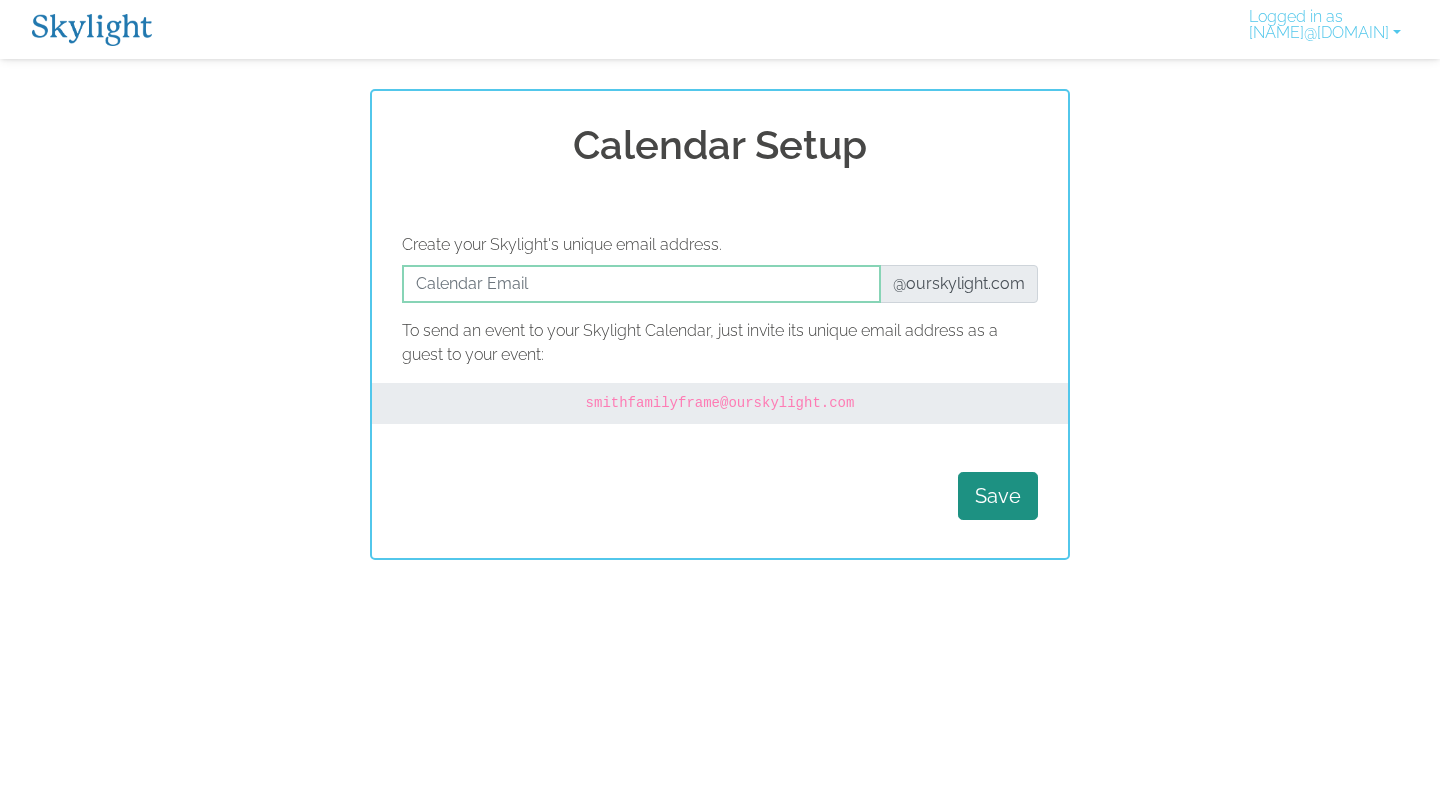 scroll, scrollTop: 0, scrollLeft: 0, axis: both 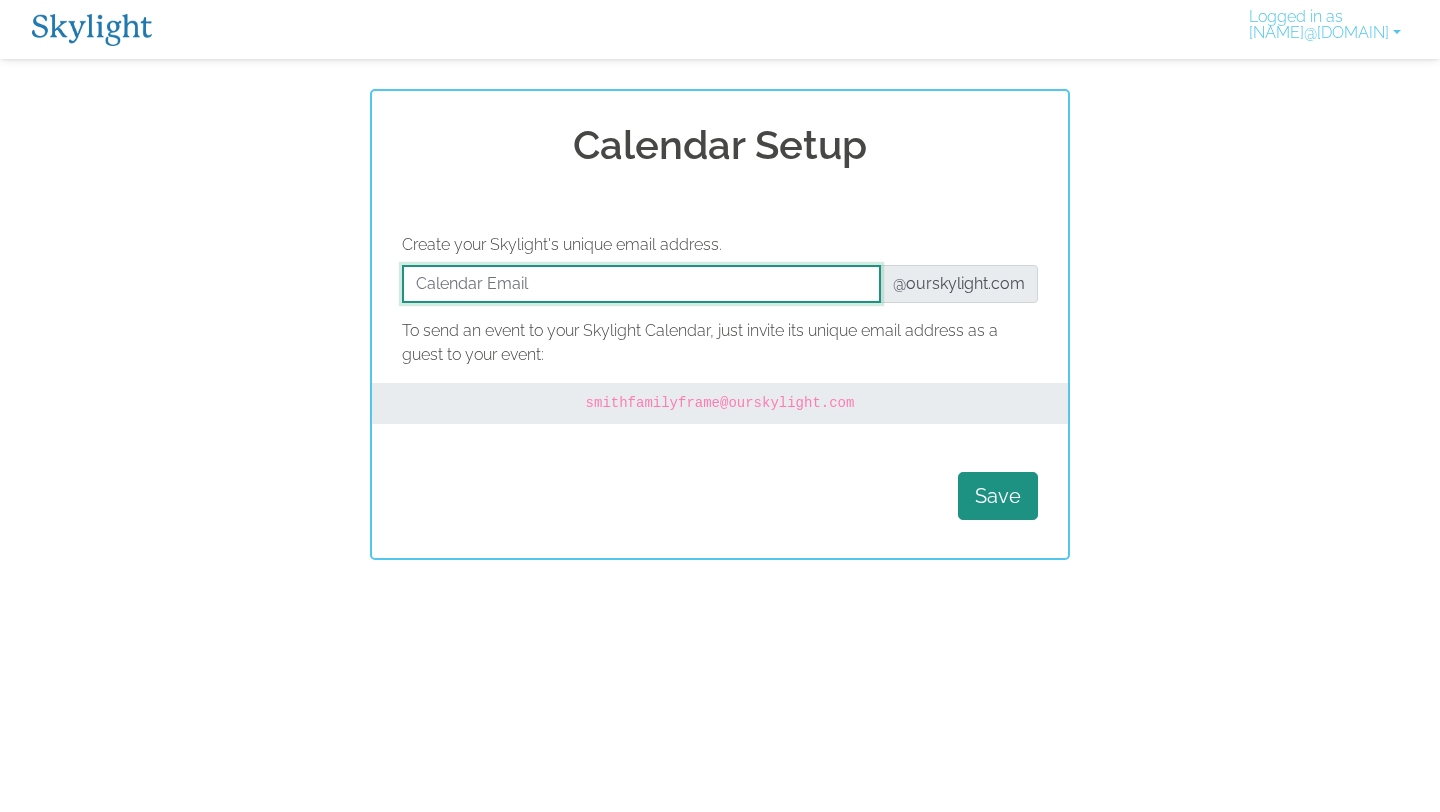 drag, startPoint x: 637, startPoint y: 277, endPoint x: 292, endPoint y: 291, distance: 345.28394 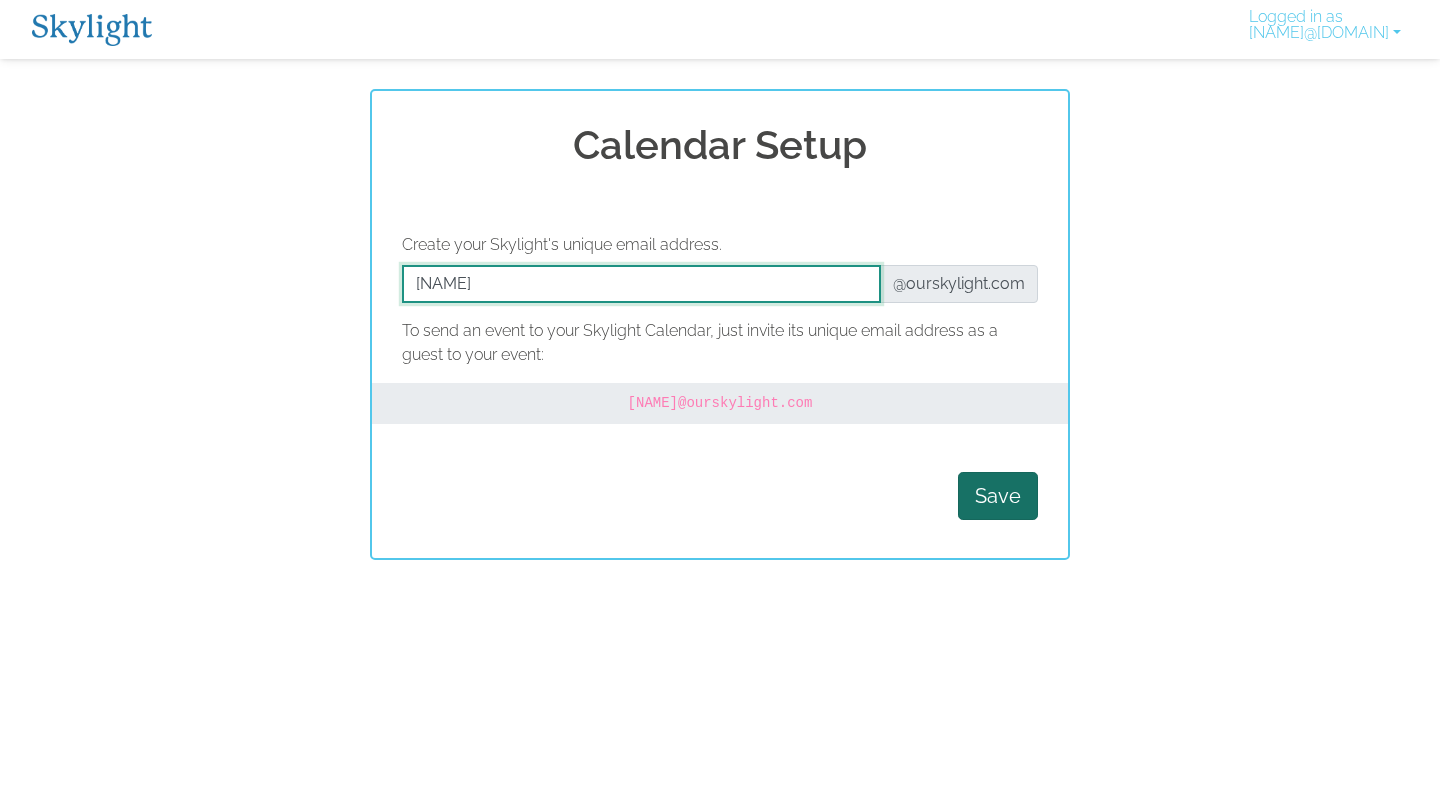 type on "wllisfamily1982" 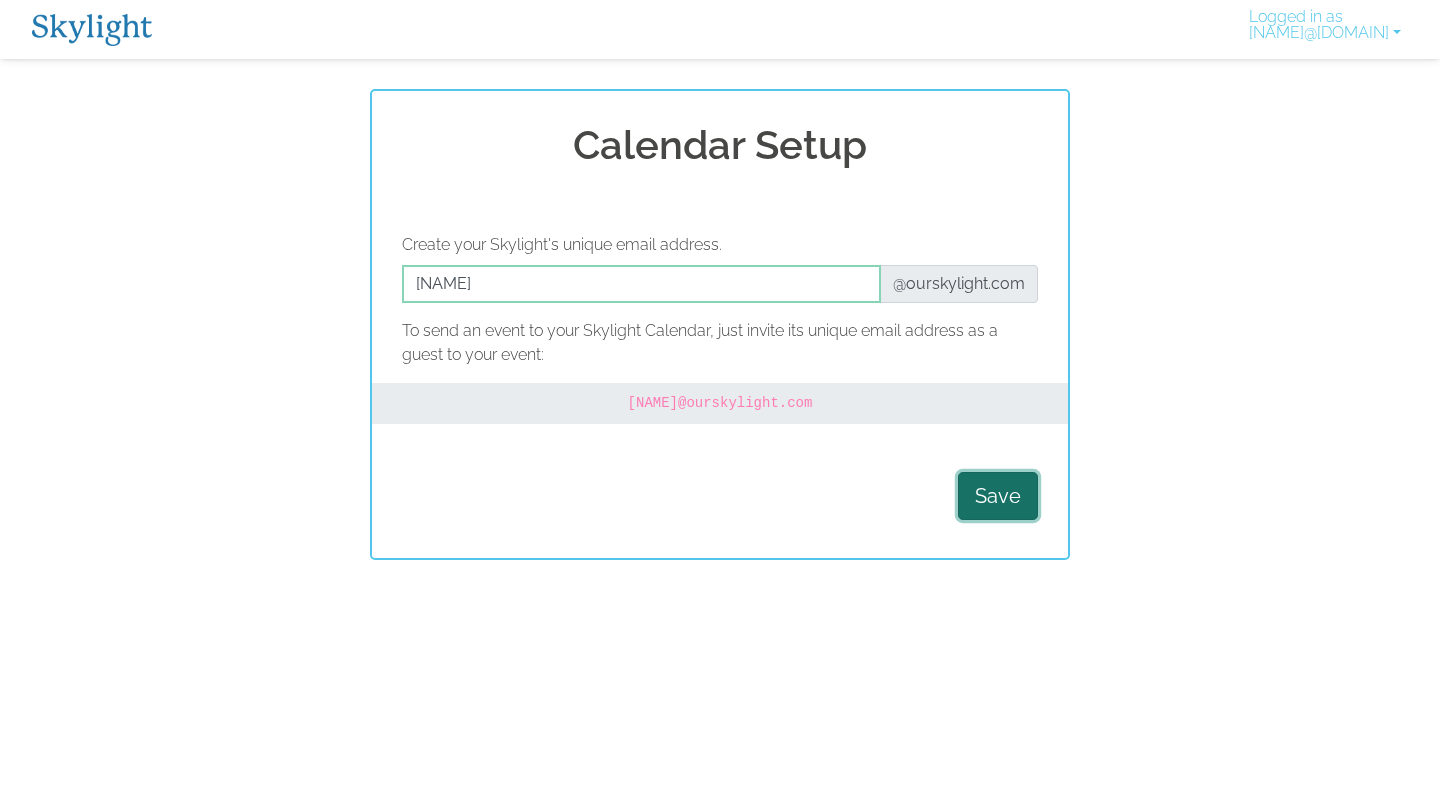 click on "Save" at bounding box center (998, 496) 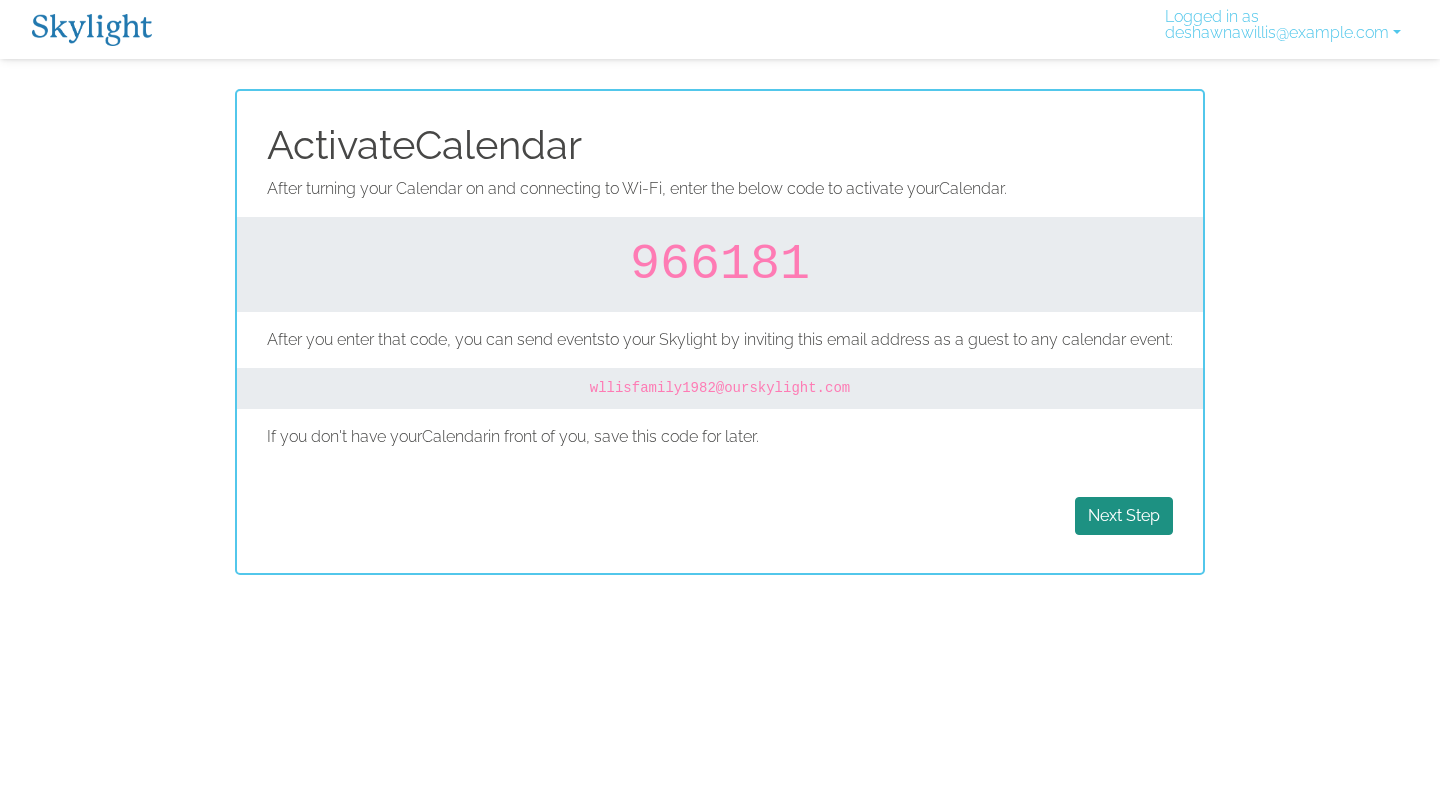 scroll, scrollTop: 0, scrollLeft: 0, axis: both 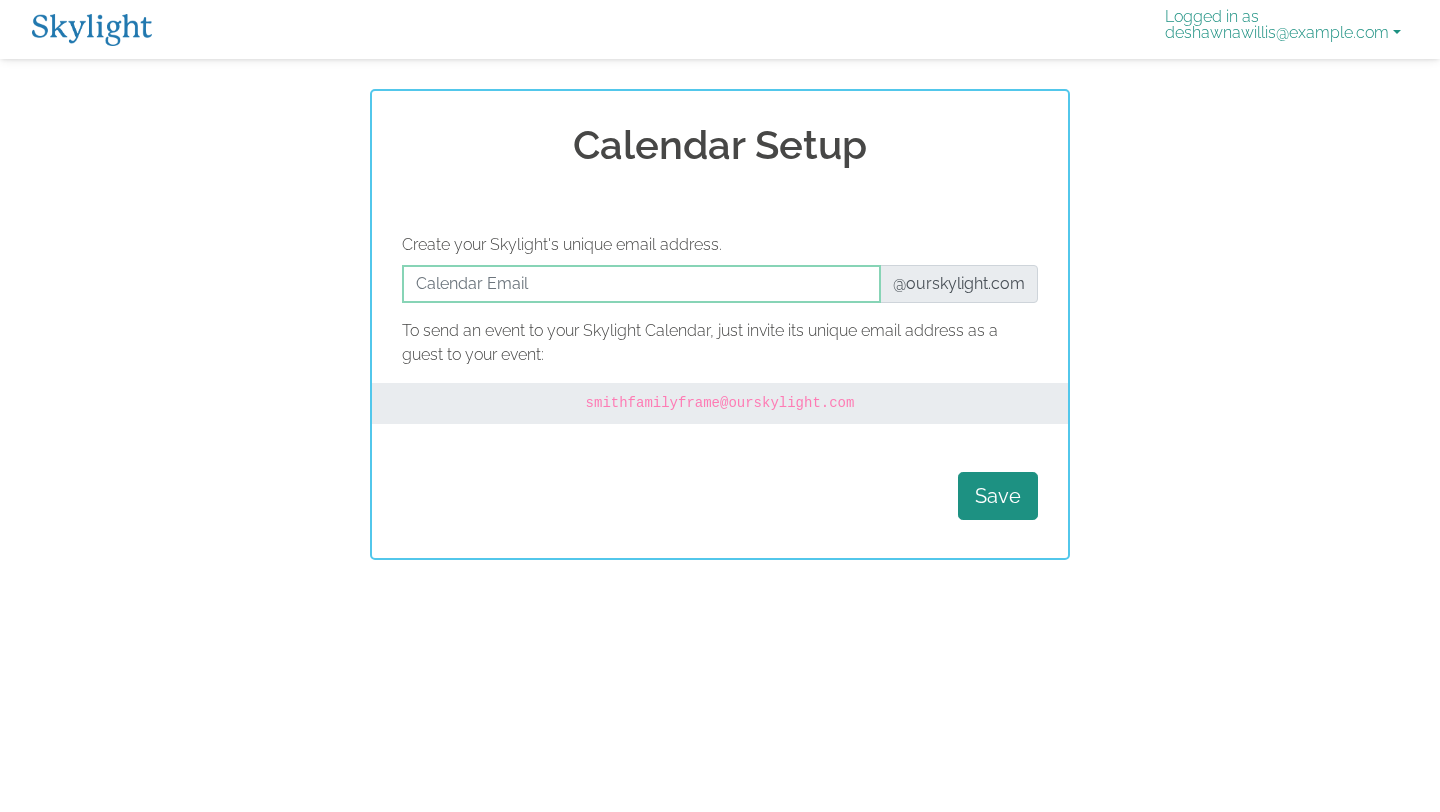 click on "Logged in as deshawnawillis@example.com" at bounding box center [1283, 29] 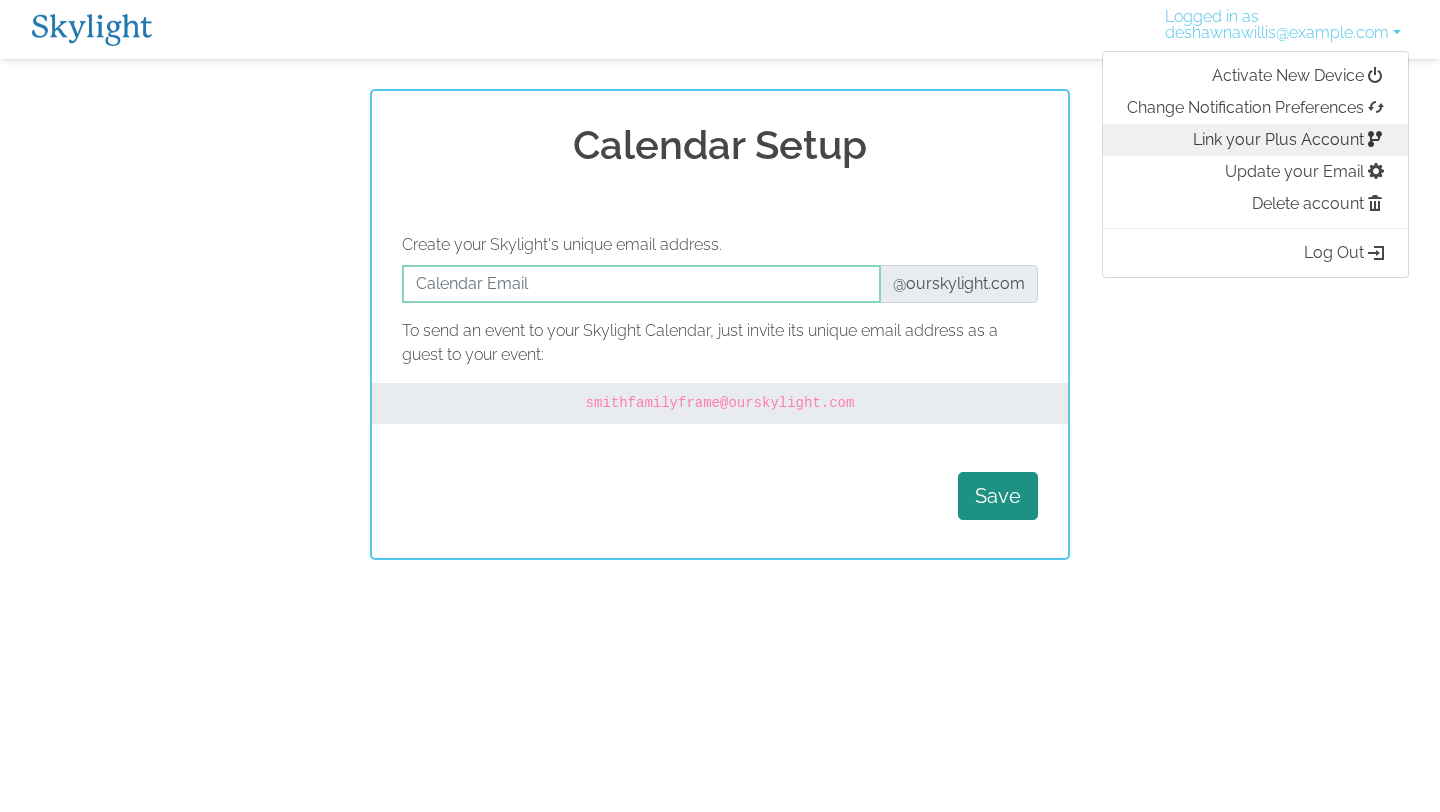 click on "Link your Plus Account" at bounding box center (1255, 140) 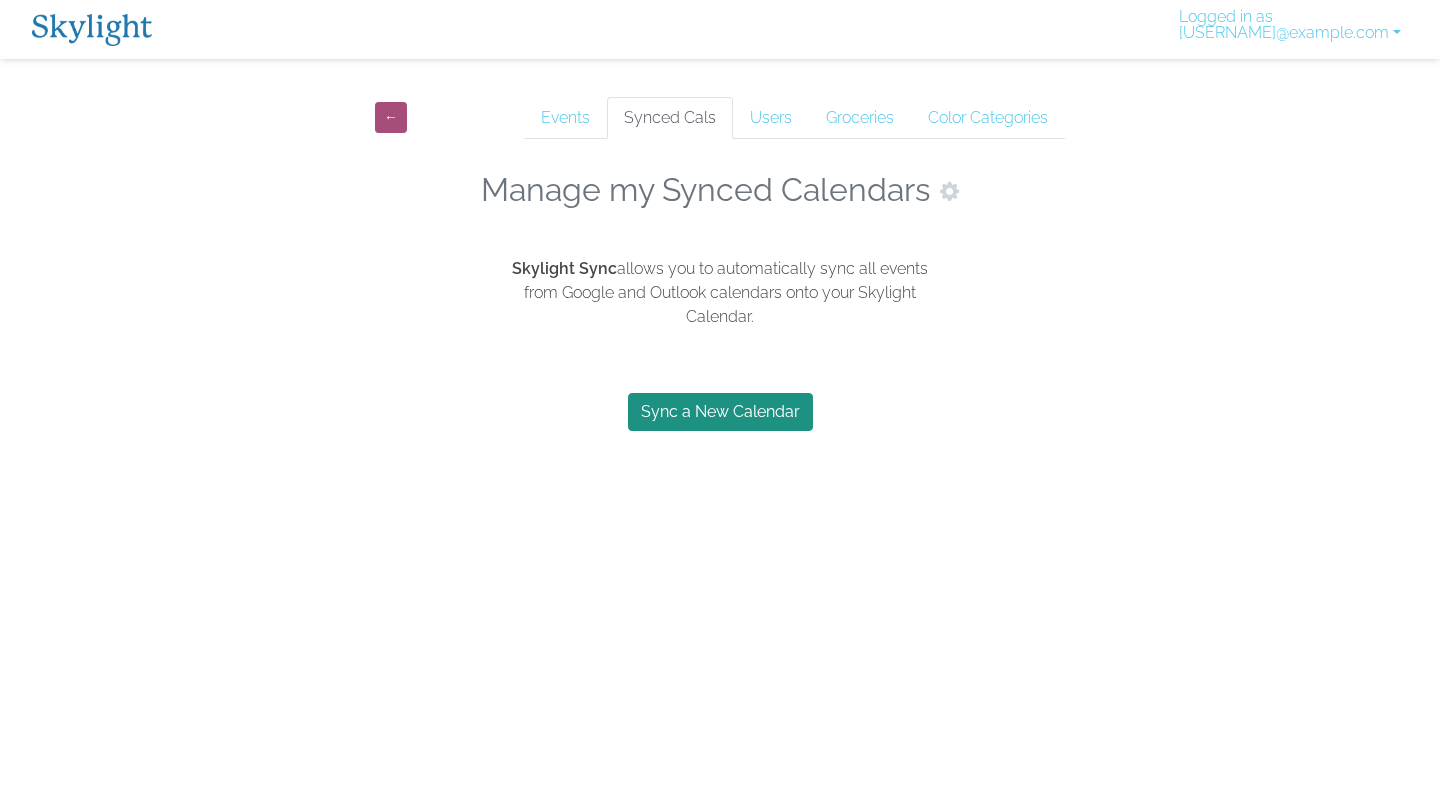 scroll, scrollTop: 0, scrollLeft: 0, axis: both 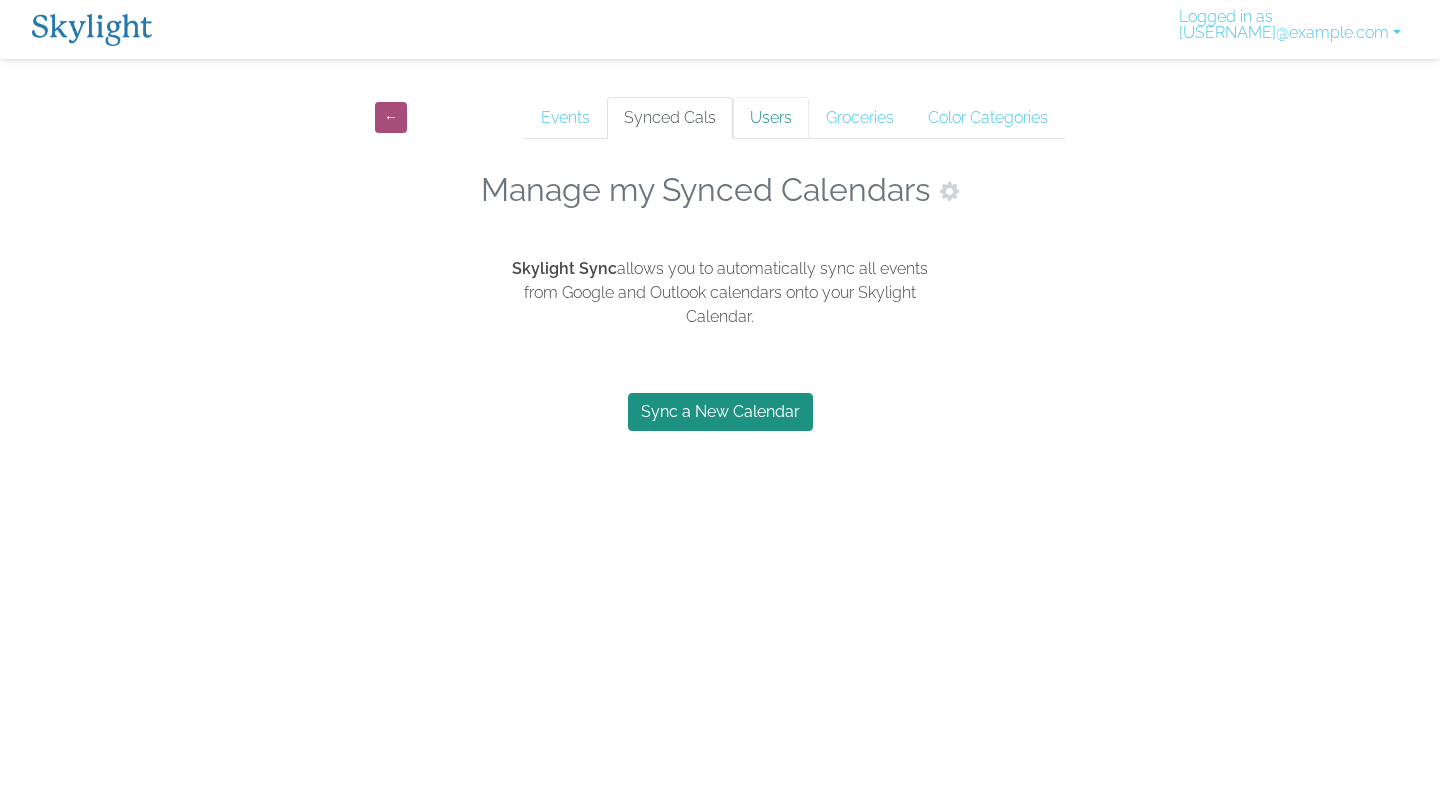 click on "Users" at bounding box center (771, 118) 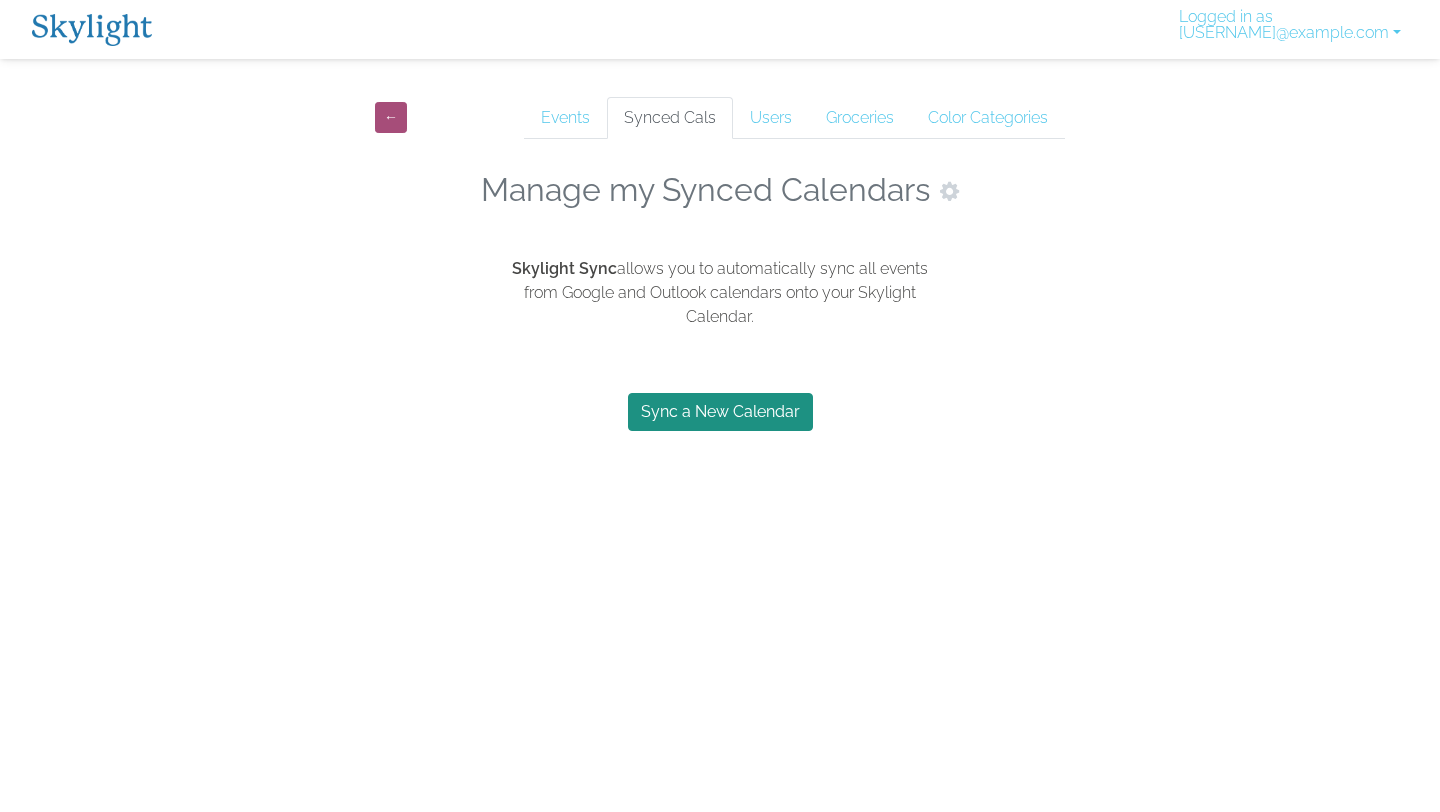 scroll, scrollTop: 0, scrollLeft: 0, axis: both 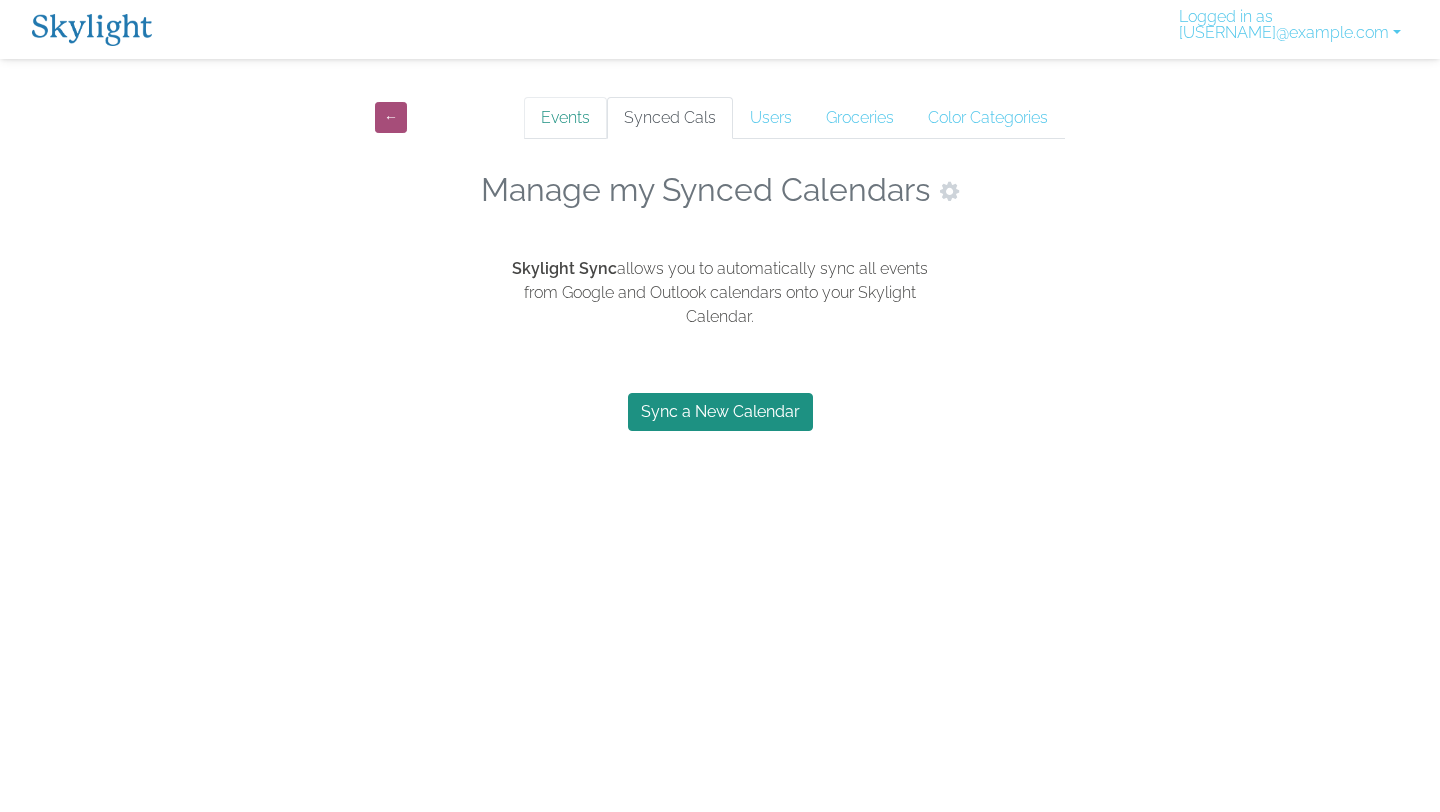 click on "Events" at bounding box center [565, 118] 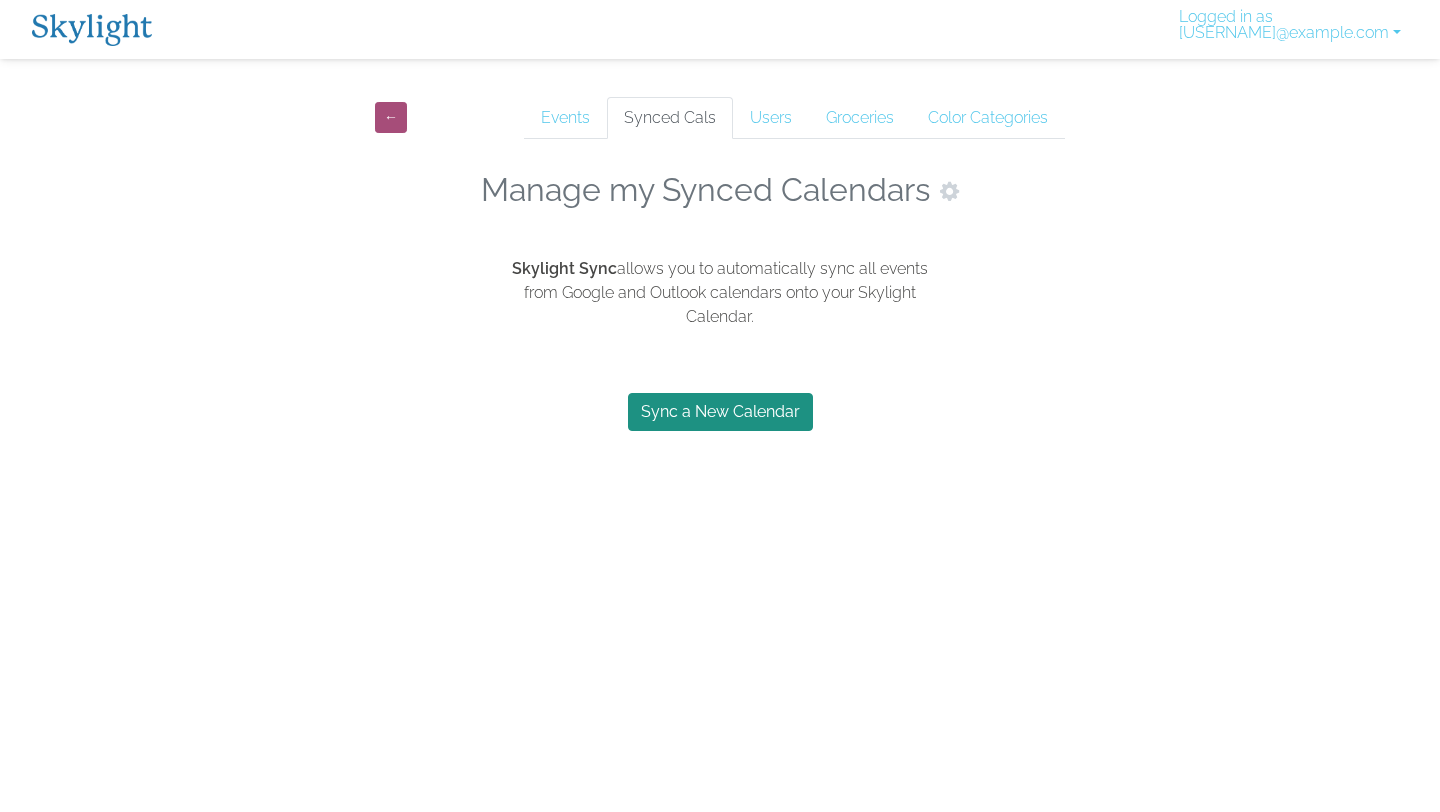 scroll, scrollTop: 0, scrollLeft: 0, axis: both 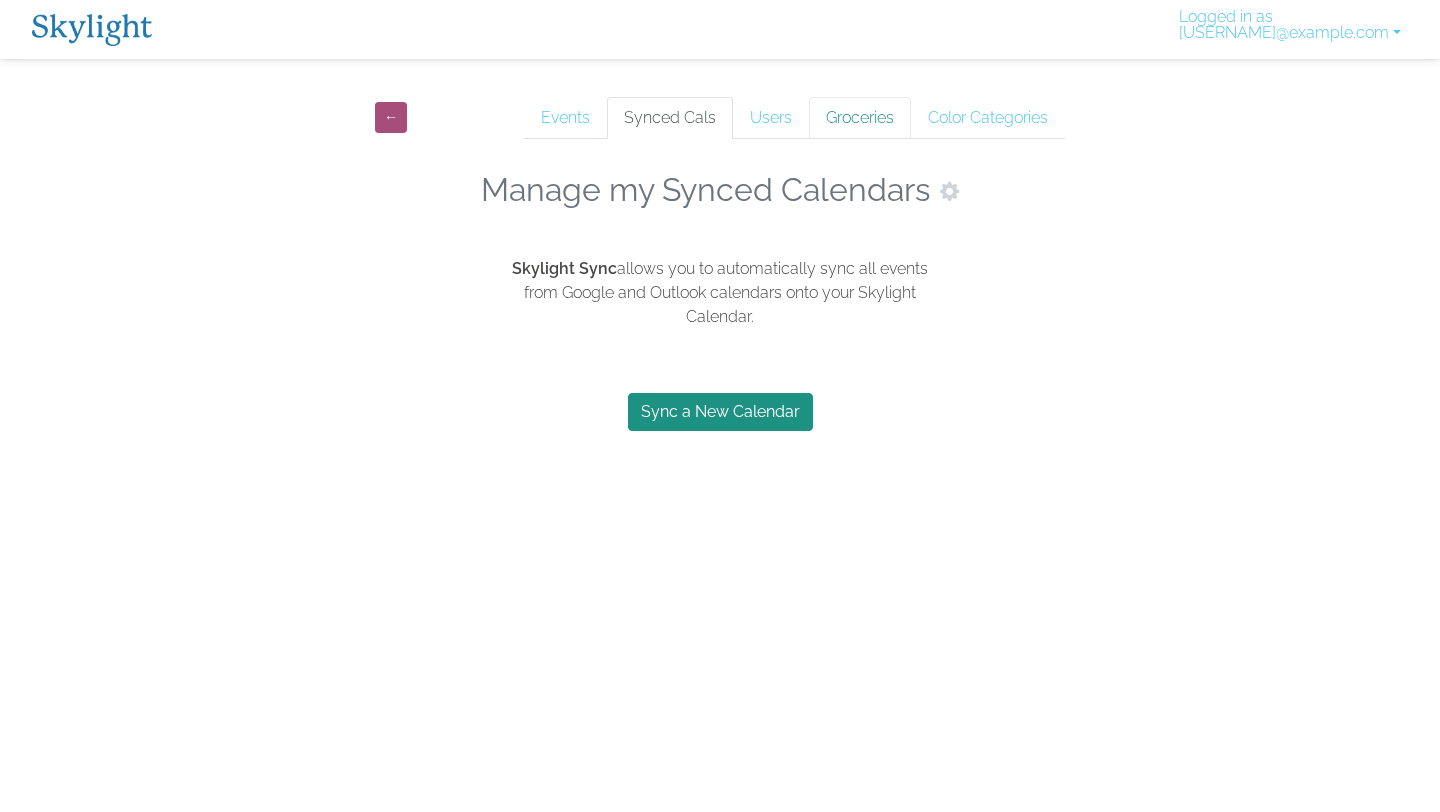 click on "Groceries" at bounding box center (860, 118) 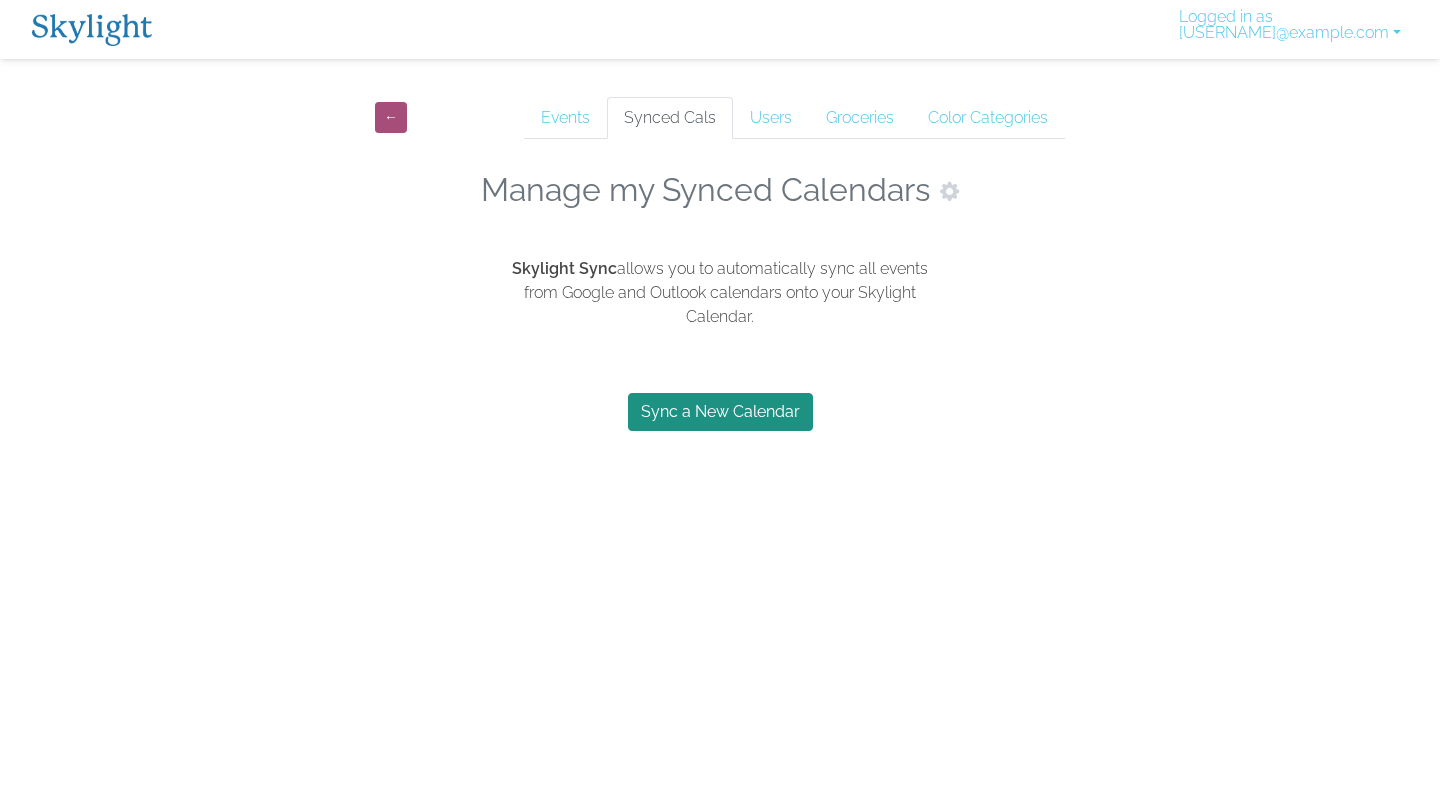 scroll, scrollTop: 0, scrollLeft: 0, axis: both 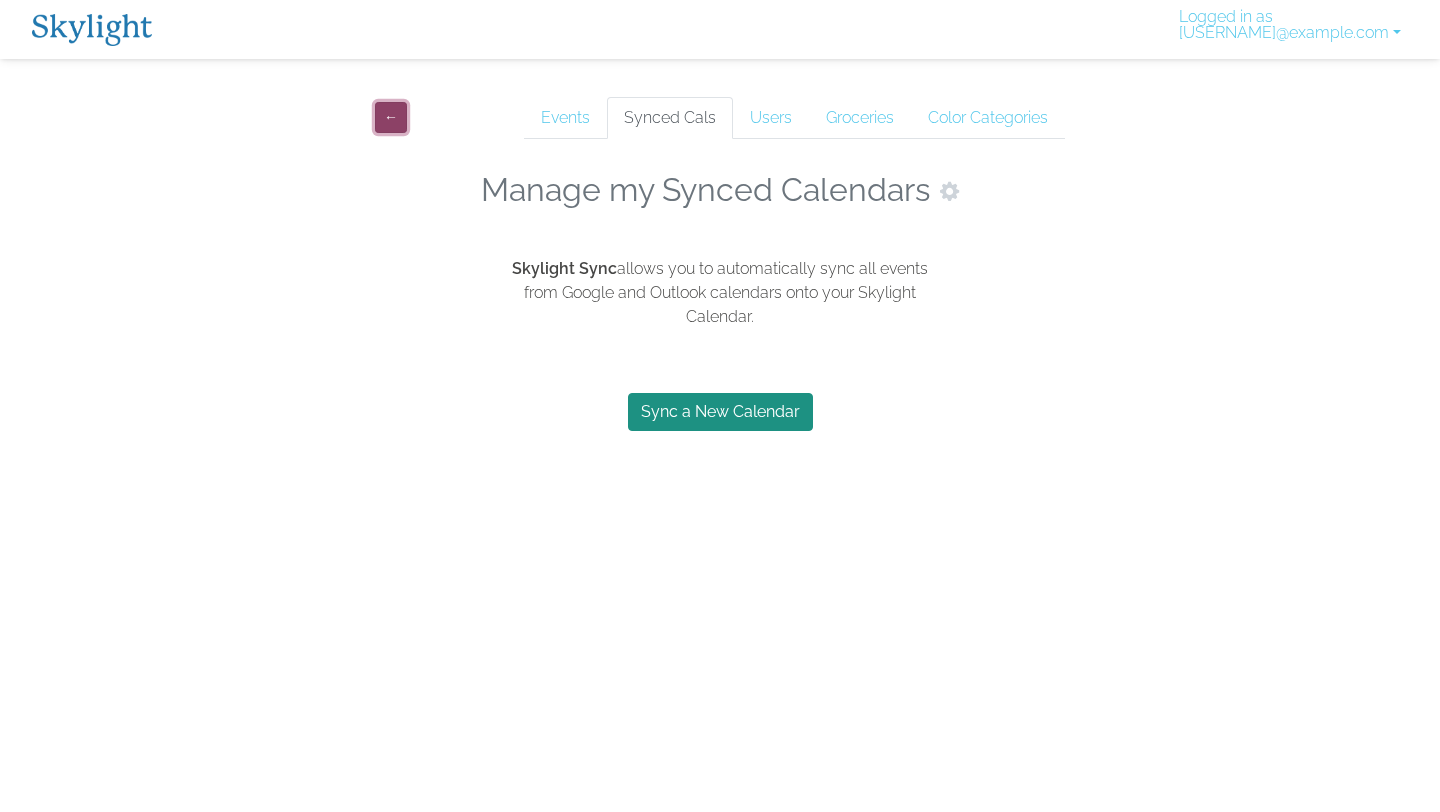click on "←" at bounding box center (391, 117) 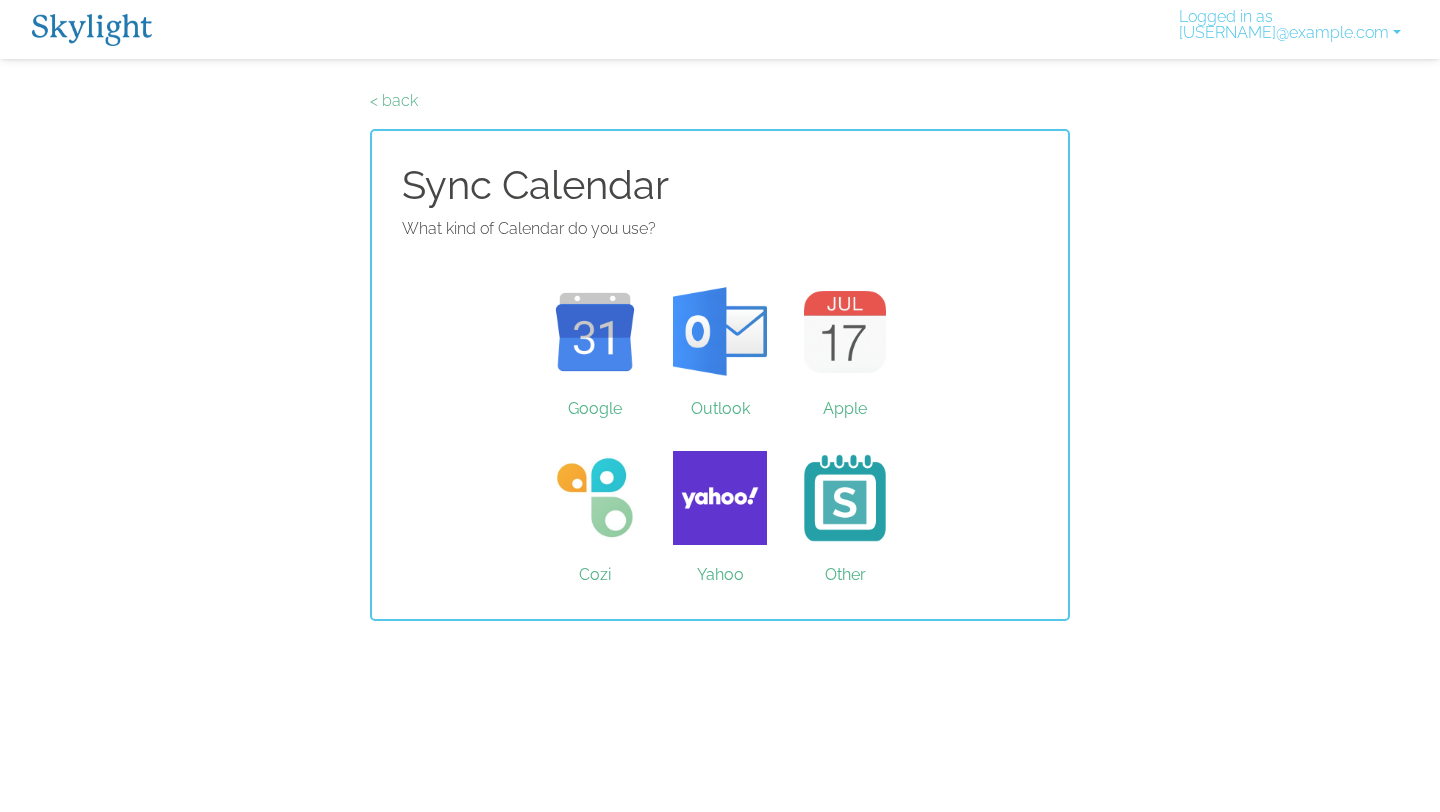 scroll, scrollTop: 0, scrollLeft: 0, axis: both 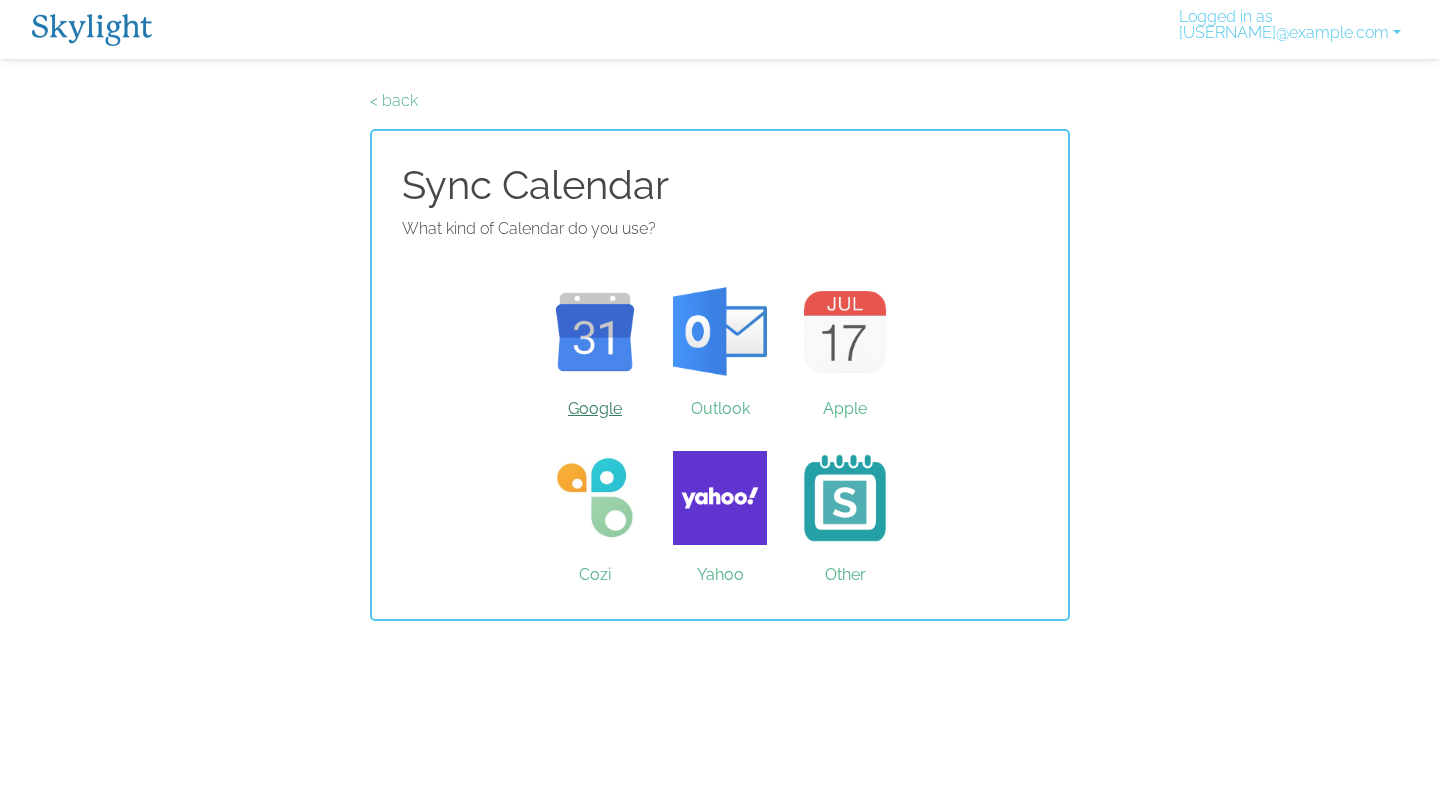 click on "Google" at bounding box center (595, 332) 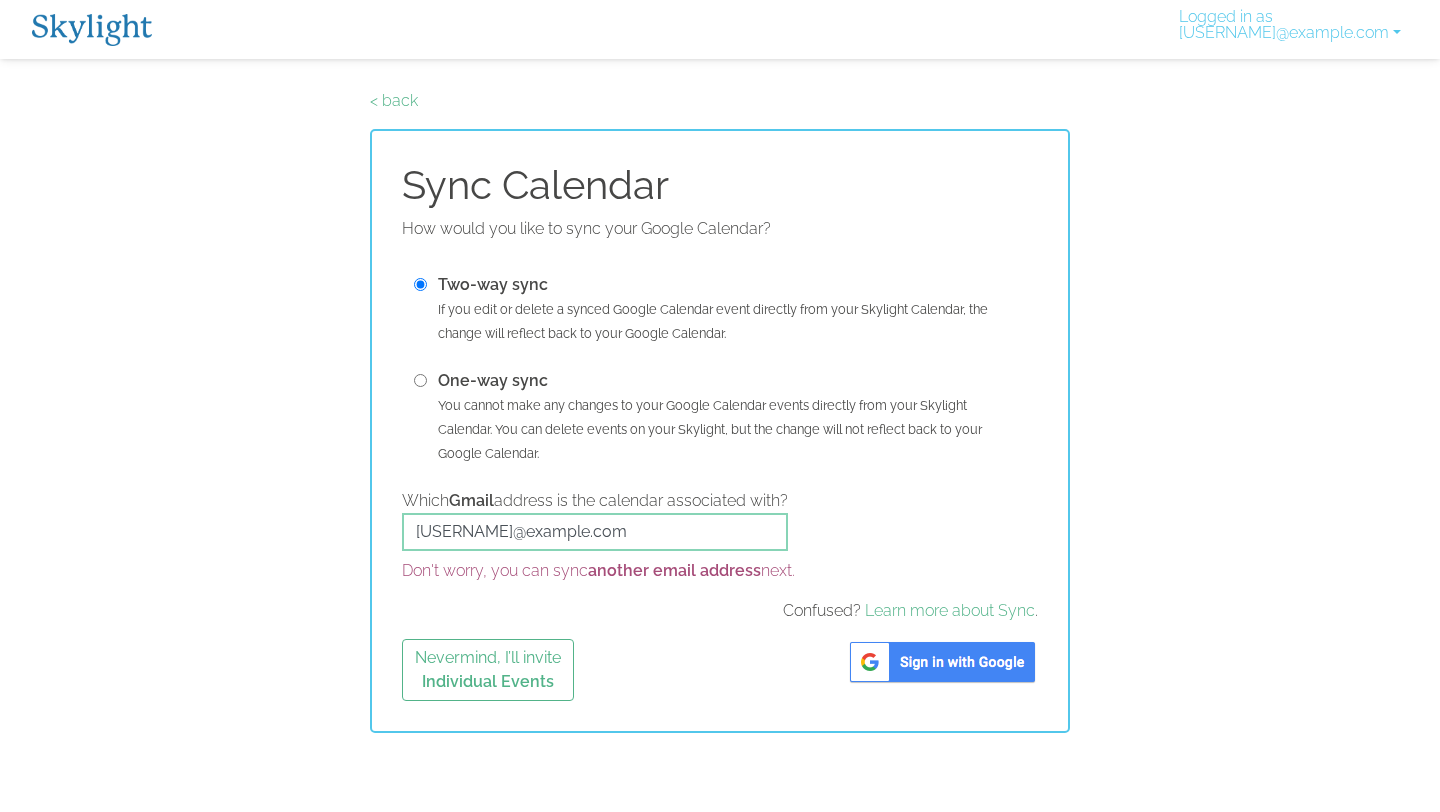 click at bounding box center [942, 662] 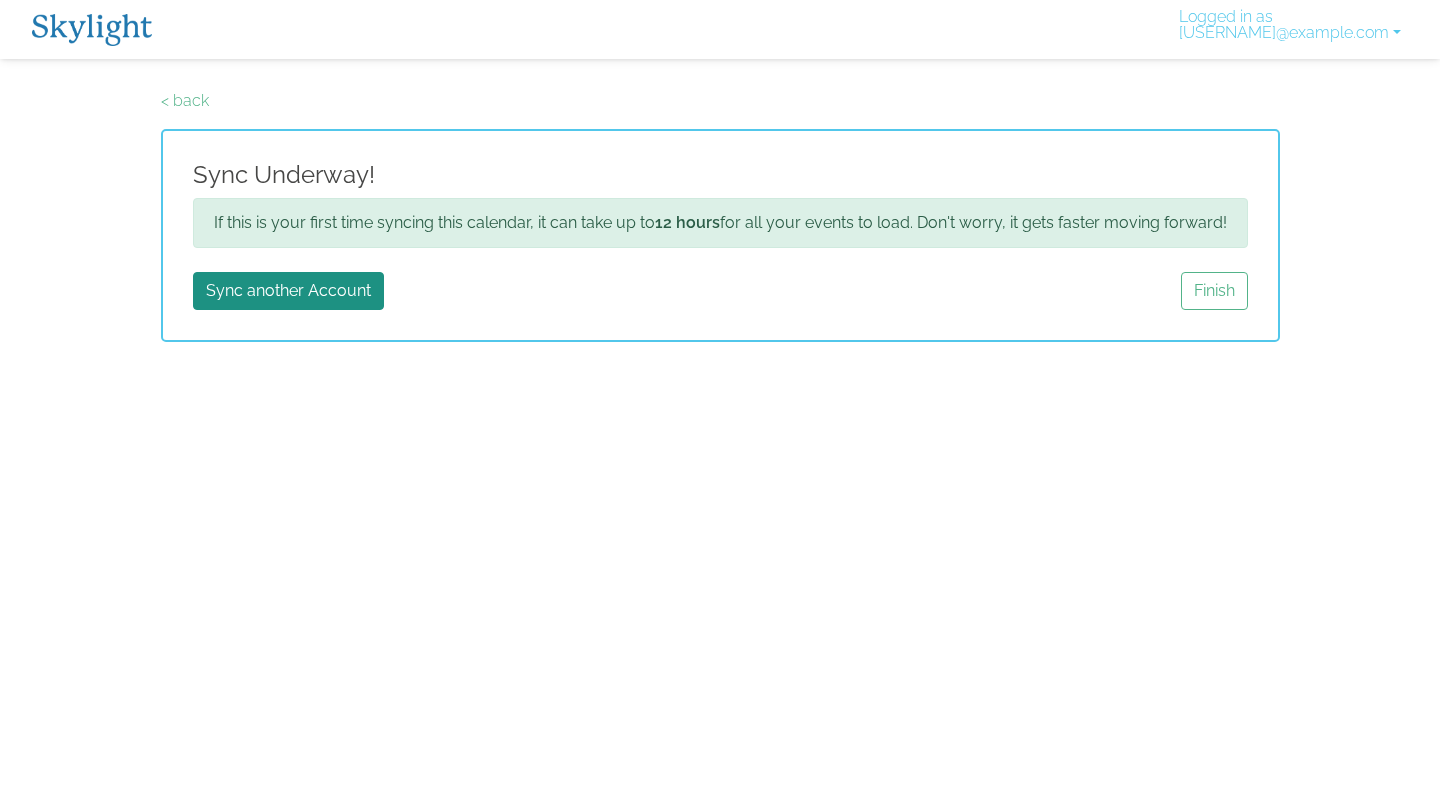 scroll, scrollTop: 0, scrollLeft: 0, axis: both 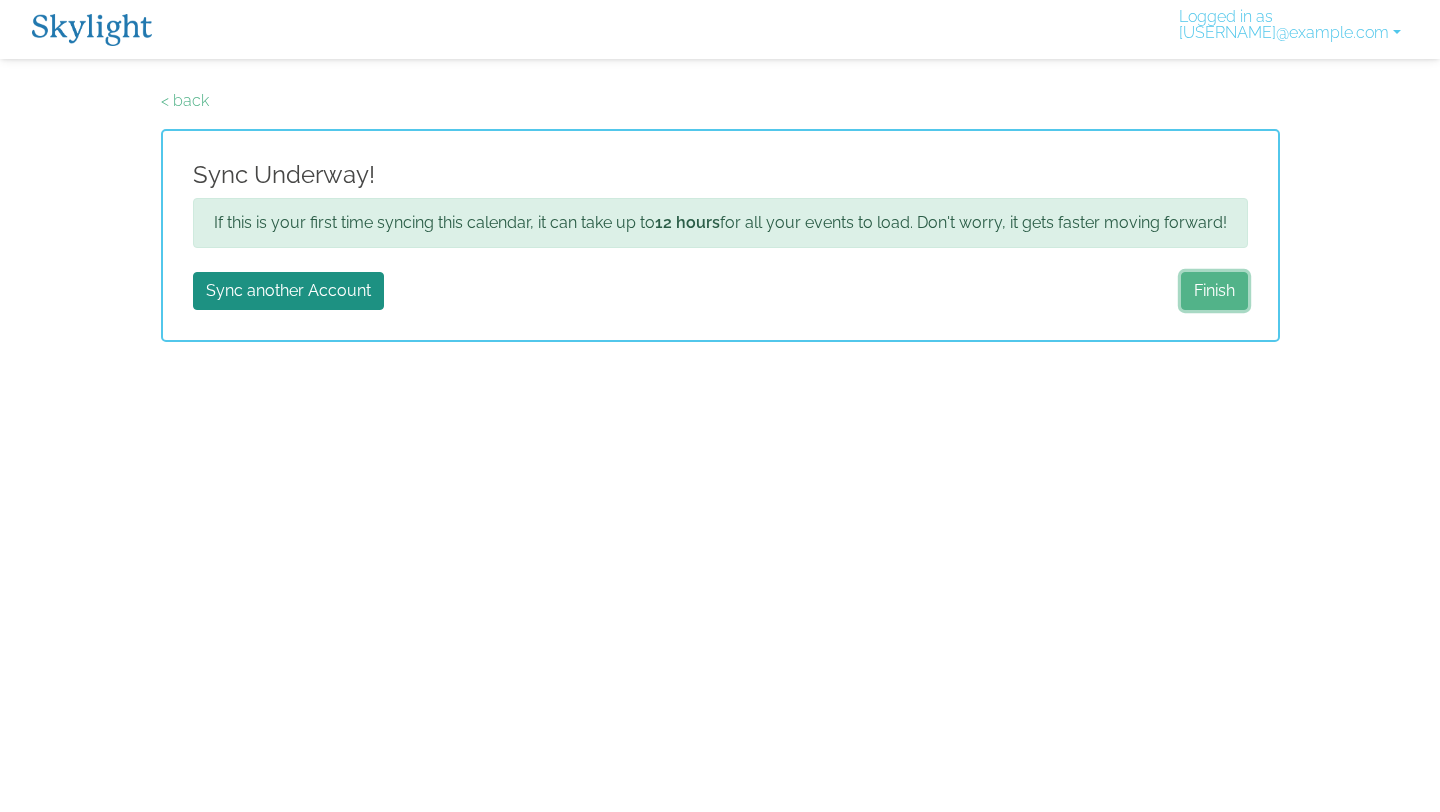 click on "Finish" at bounding box center (1214, 291) 